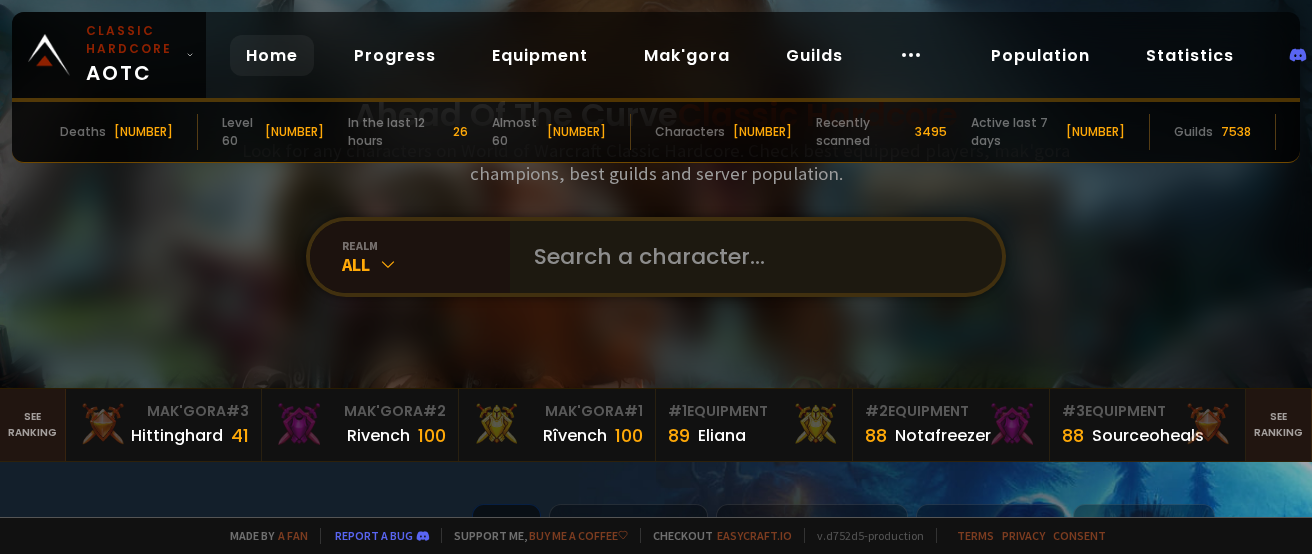 scroll, scrollTop: 0, scrollLeft: 0, axis: both 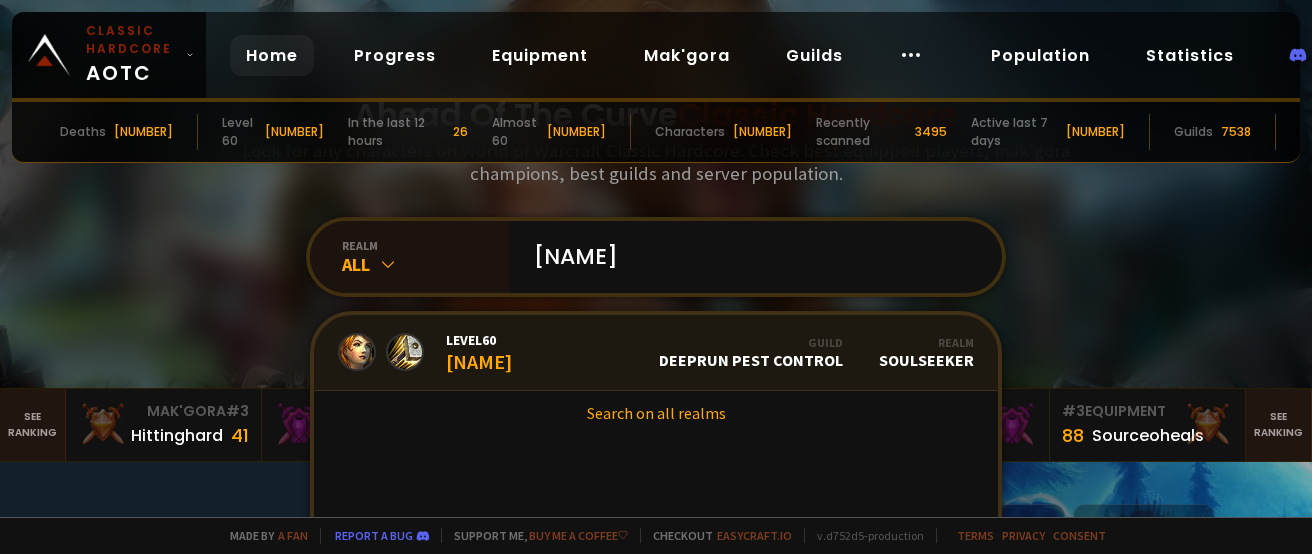type on "[NAME]" 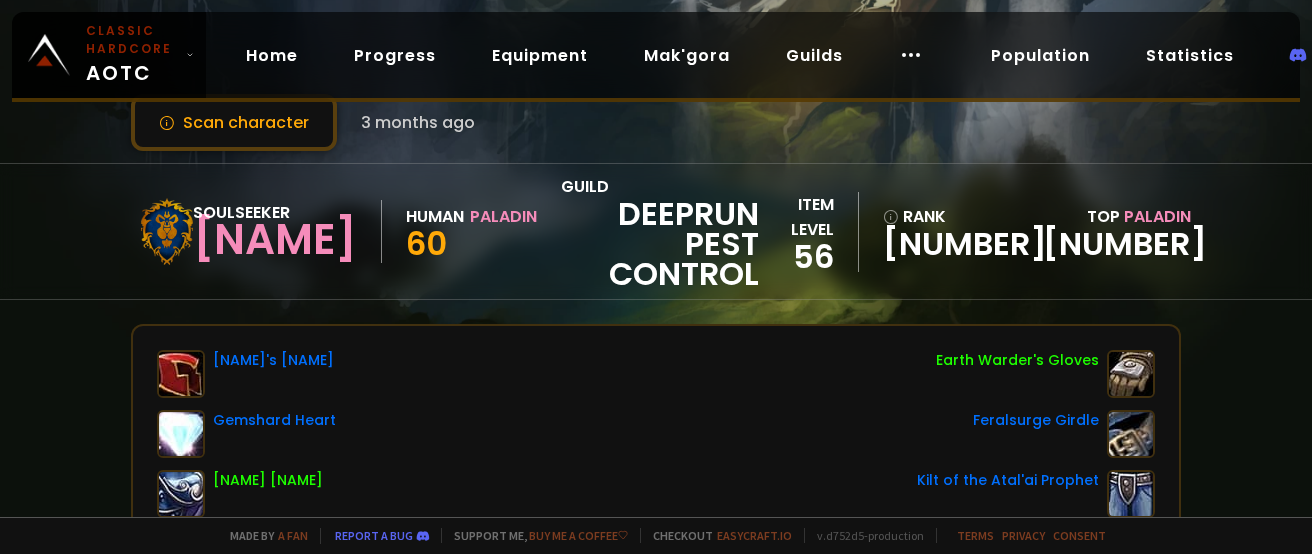 scroll, scrollTop: 0, scrollLeft: 0, axis: both 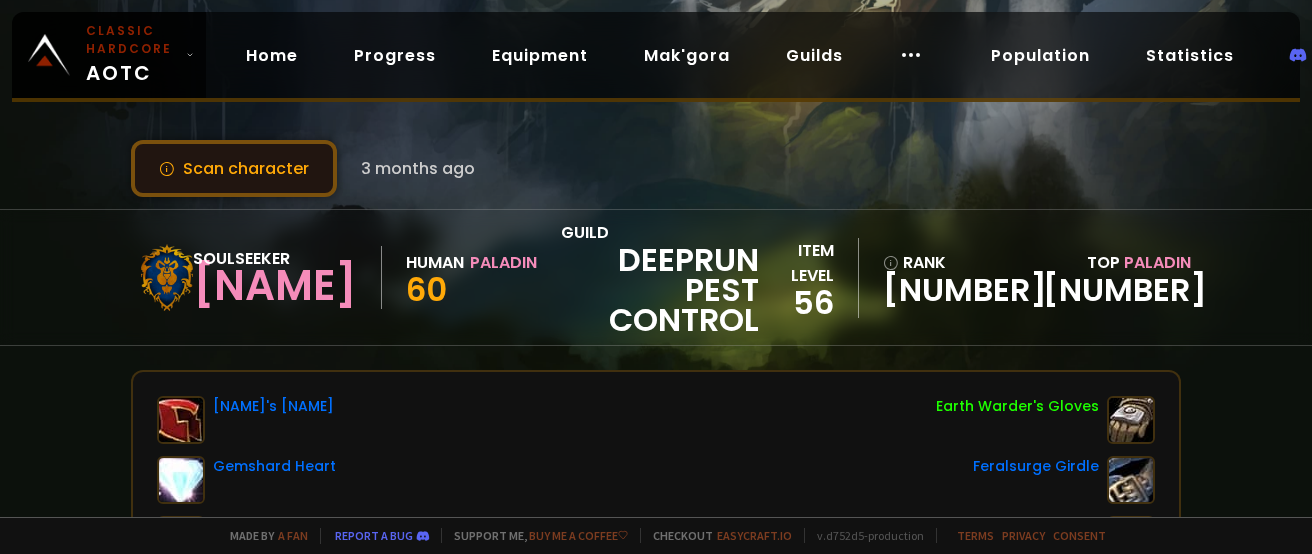 click on "Scan character" at bounding box center [234, 168] 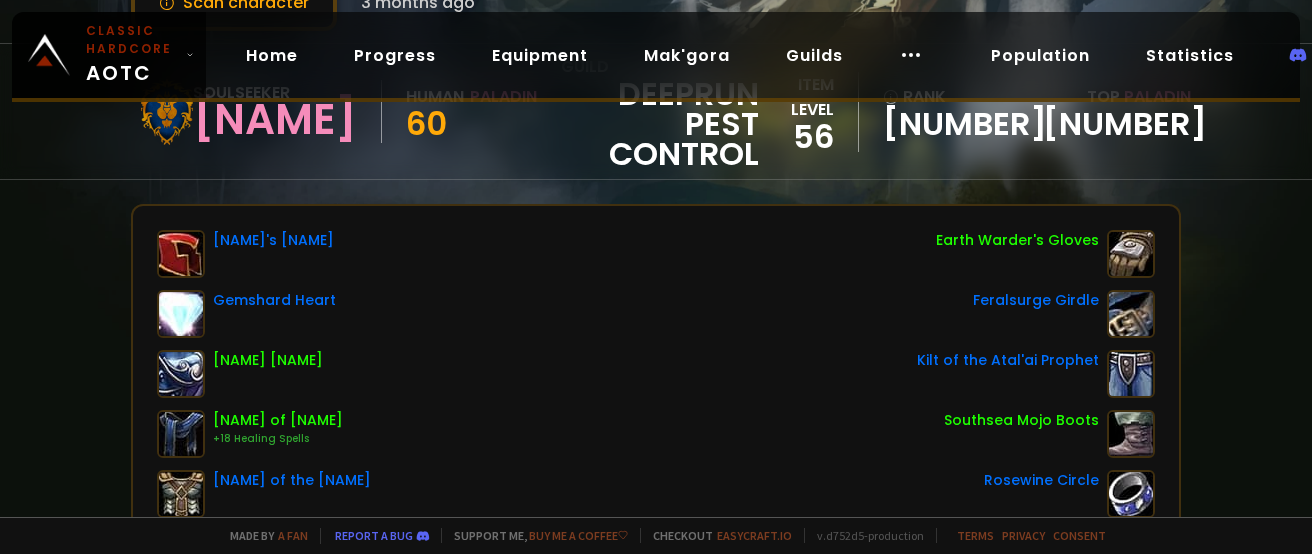 scroll, scrollTop: 0, scrollLeft: 0, axis: both 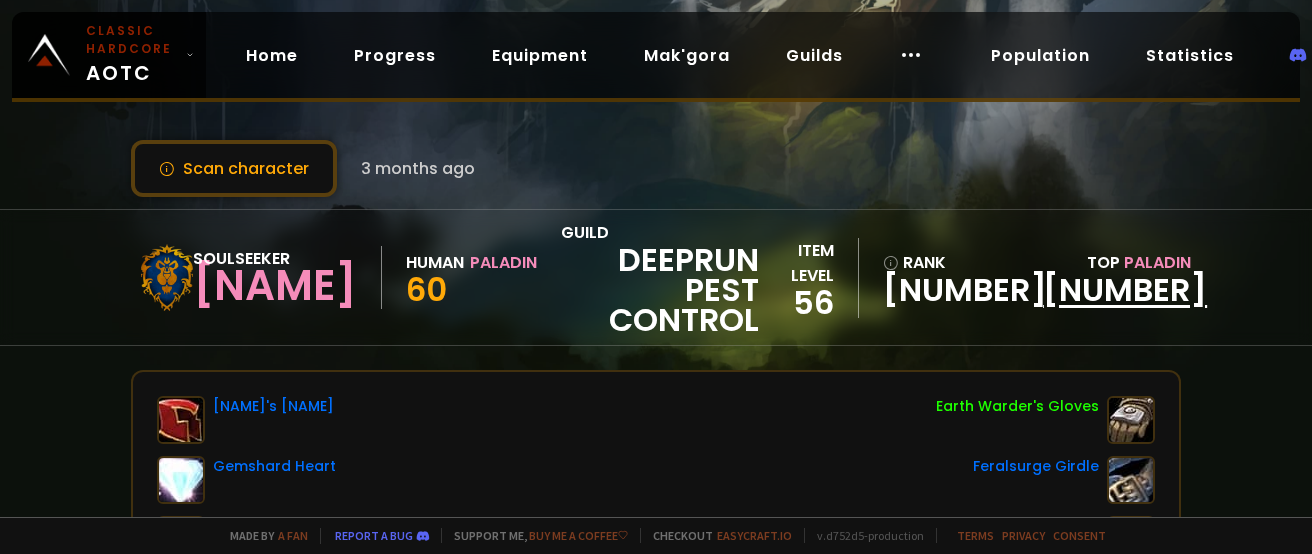 click on "2525" at bounding box center [1125, 289] 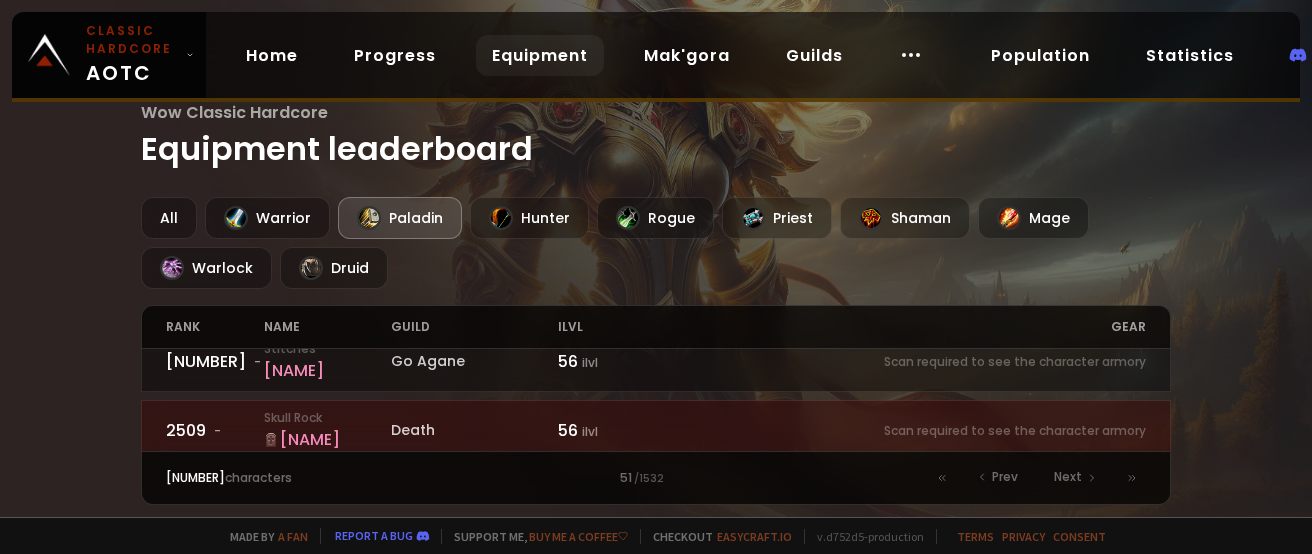 scroll, scrollTop: 0, scrollLeft: 0, axis: both 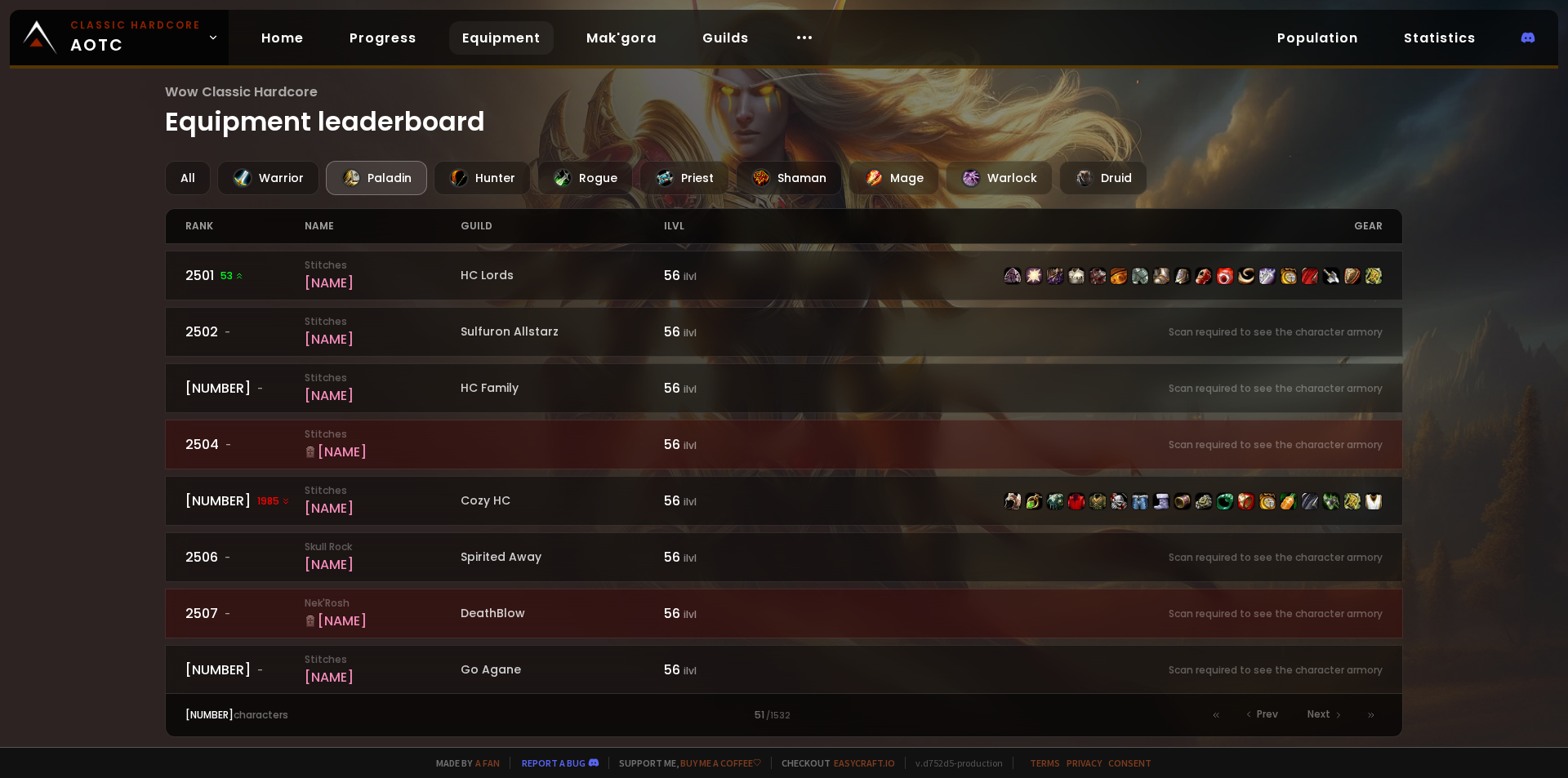 click on "Paladin" at bounding box center [376, 178] 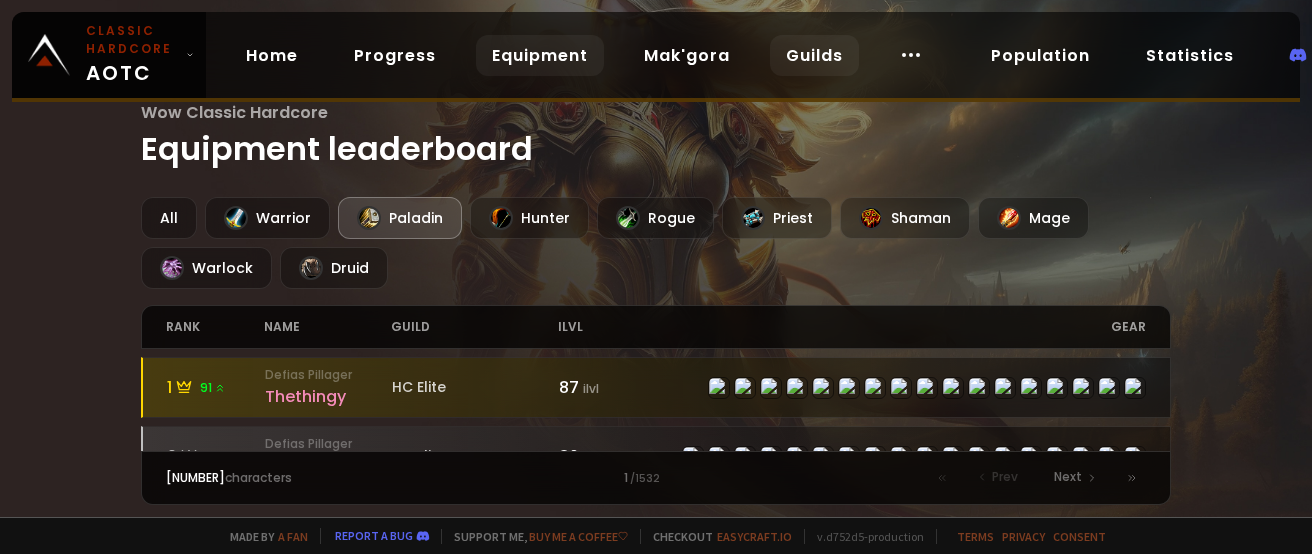 click on "Guilds" at bounding box center (814, 55) 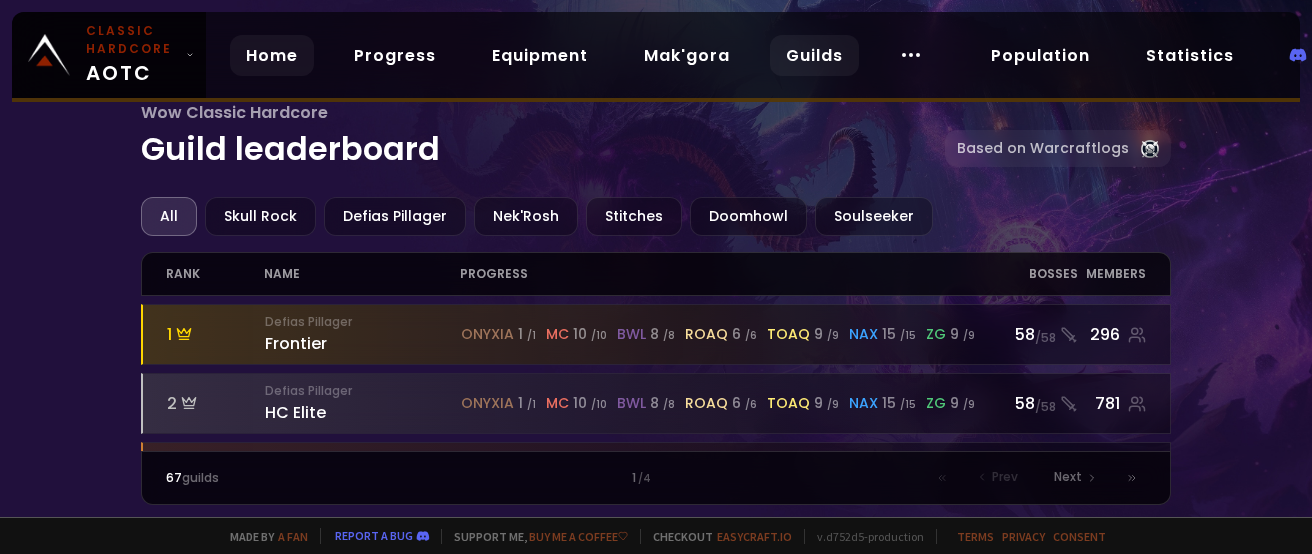click on "Home" at bounding box center (272, 55) 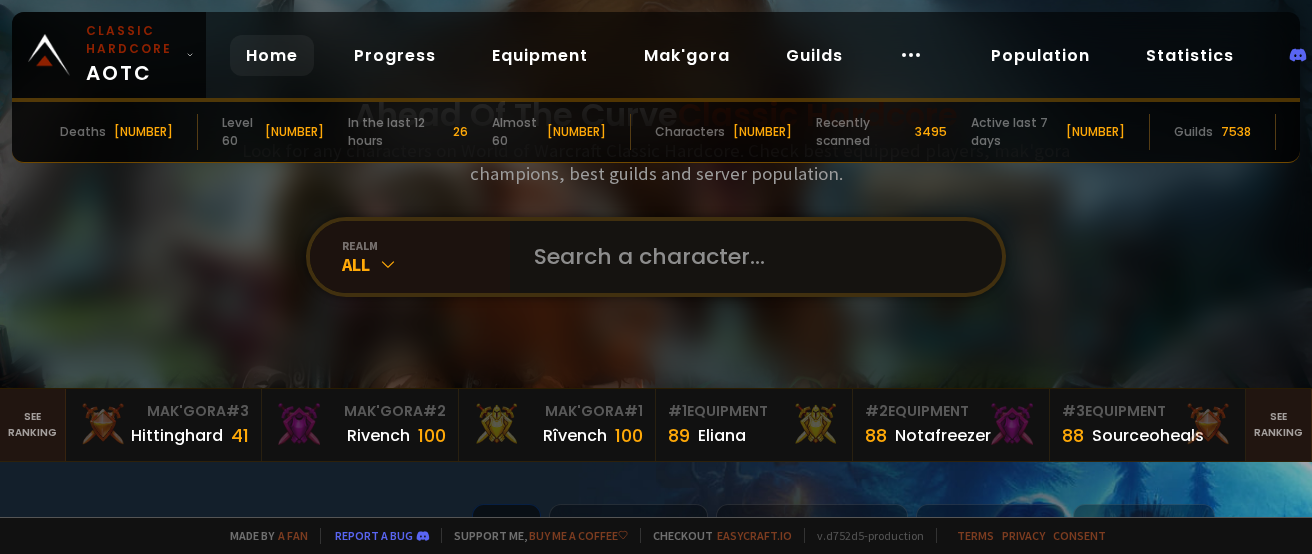 click at bounding box center (750, 257) 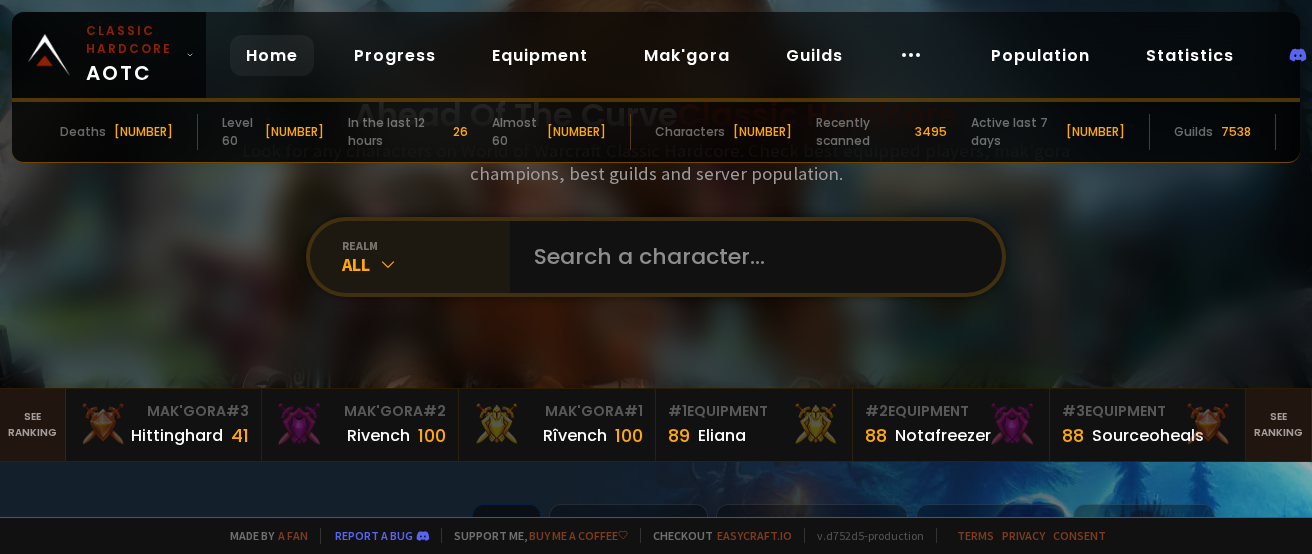 click at bounding box center (388, 264) 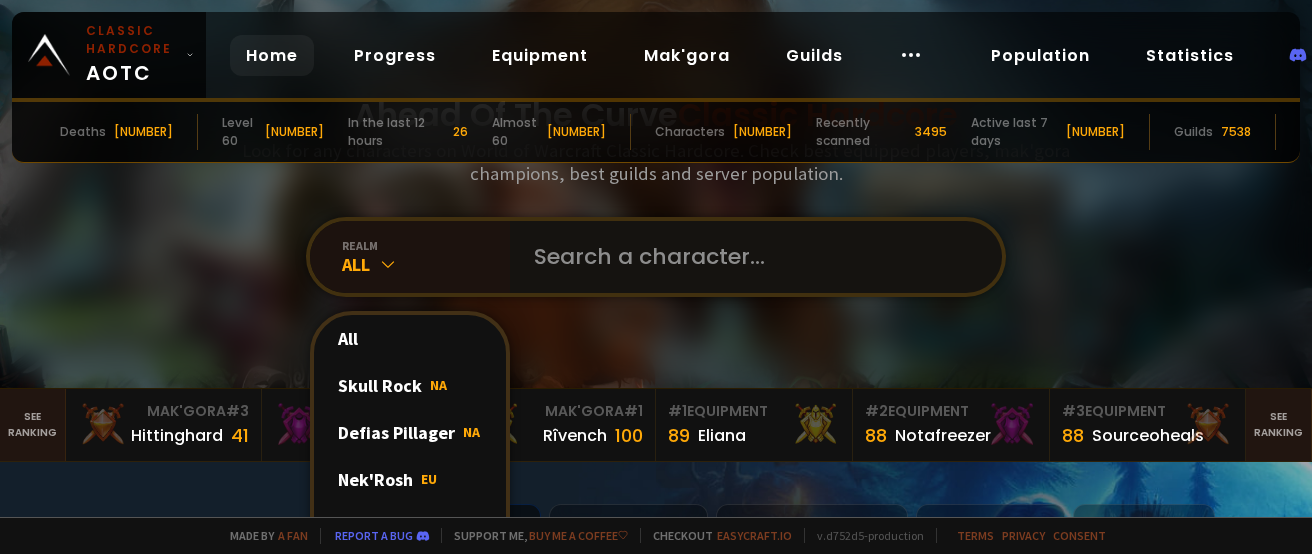click at bounding box center [750, 257] 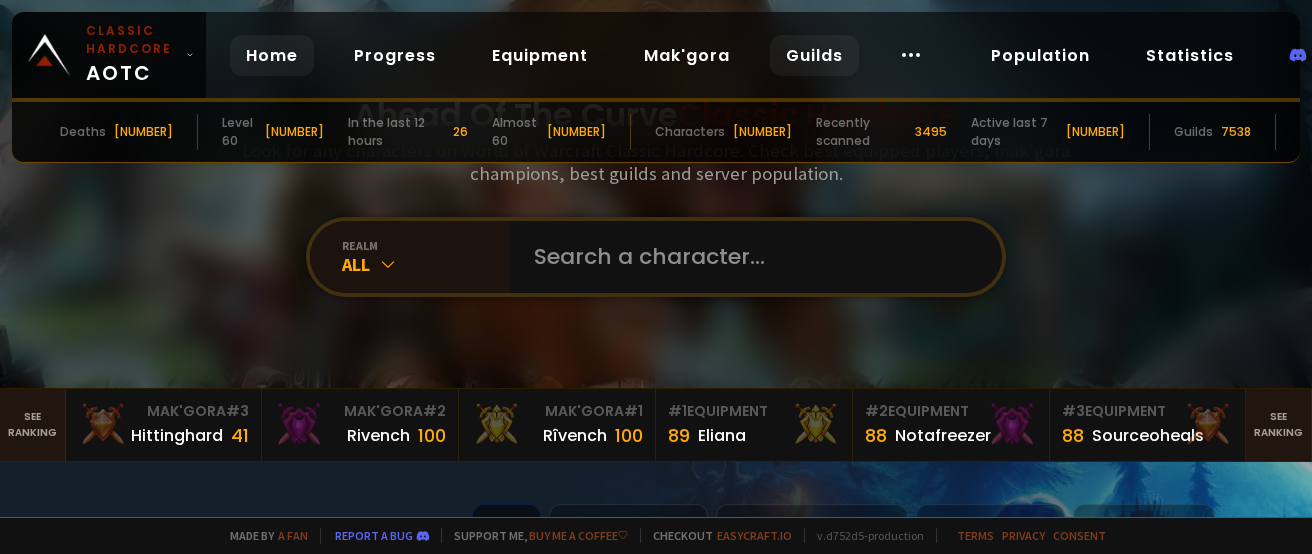 click on "Guilds" at bounding box center [814, 55] 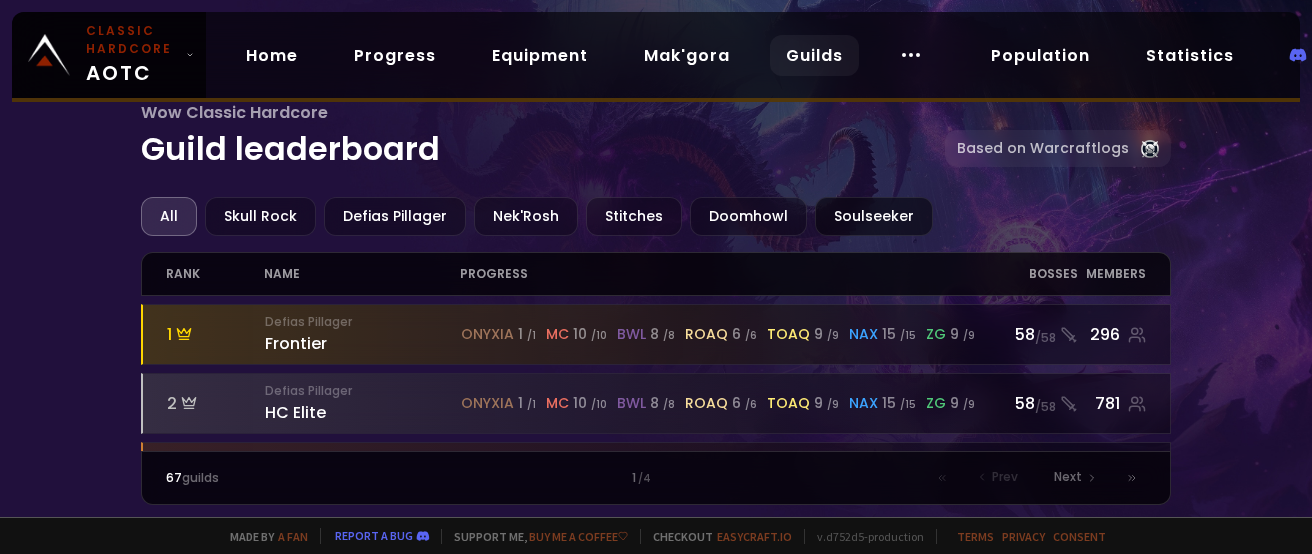 click on "Soulseeker" at bounding box center (874, 216) 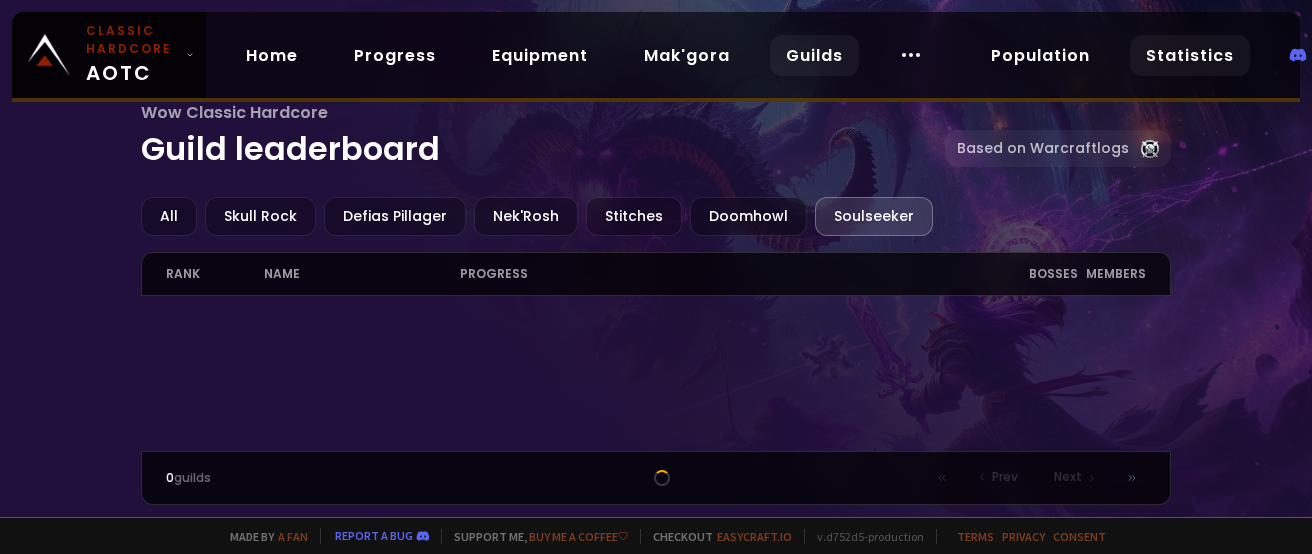 click on "Statistics" at bounding box center (1190, 55) 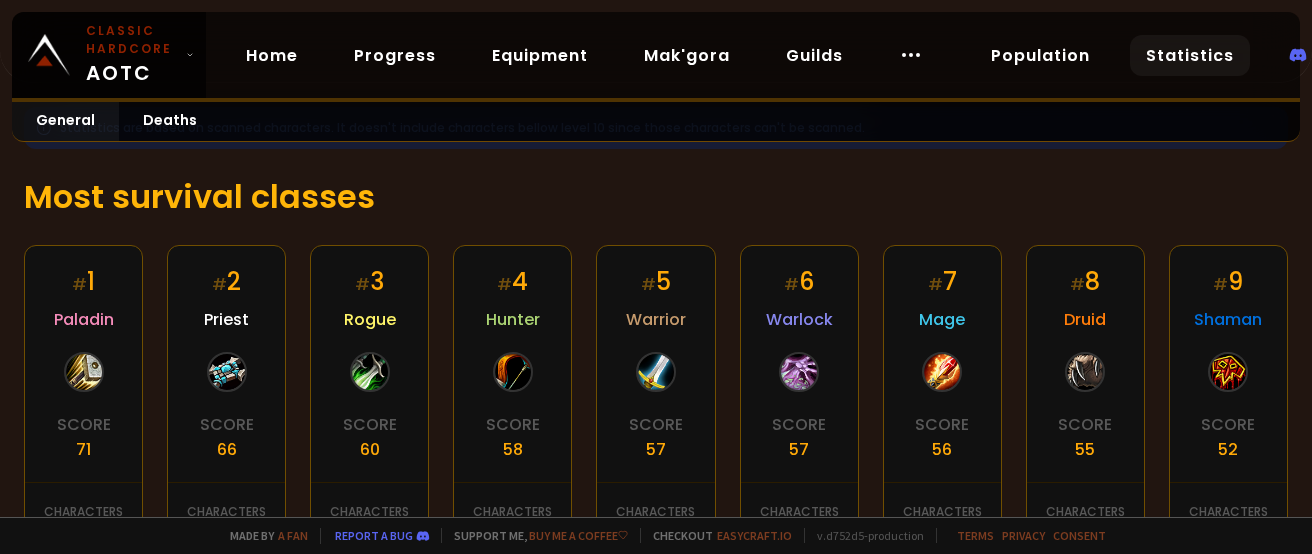 scroll, scrollTop: 300, scrollLeft: 0, axis: vertical 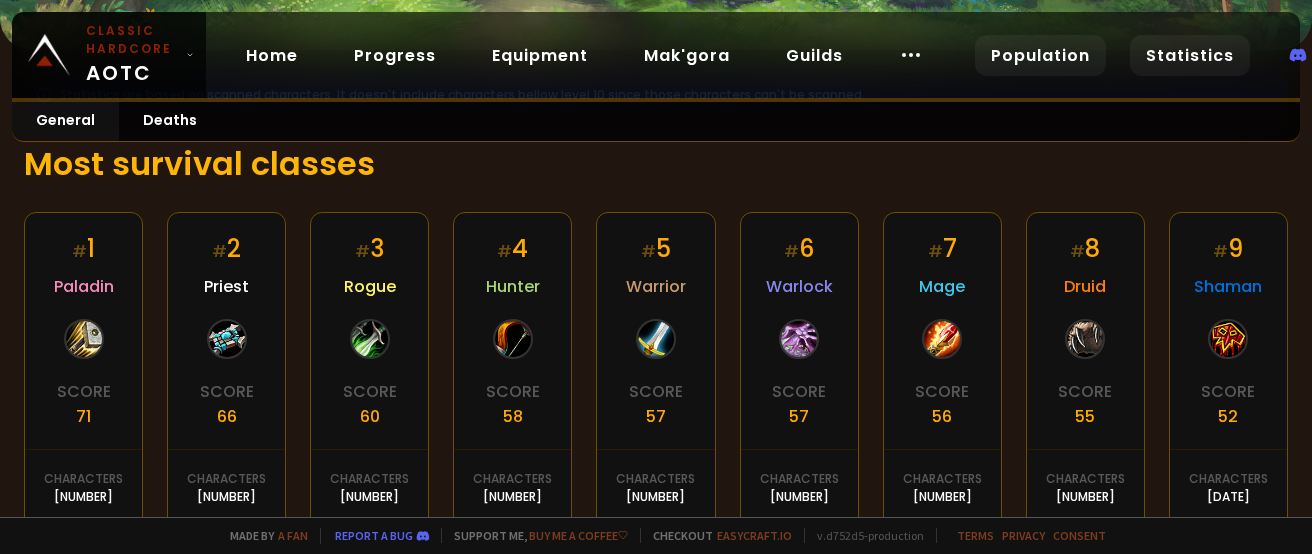 click on "Population" at bounding box center [1040, 55] 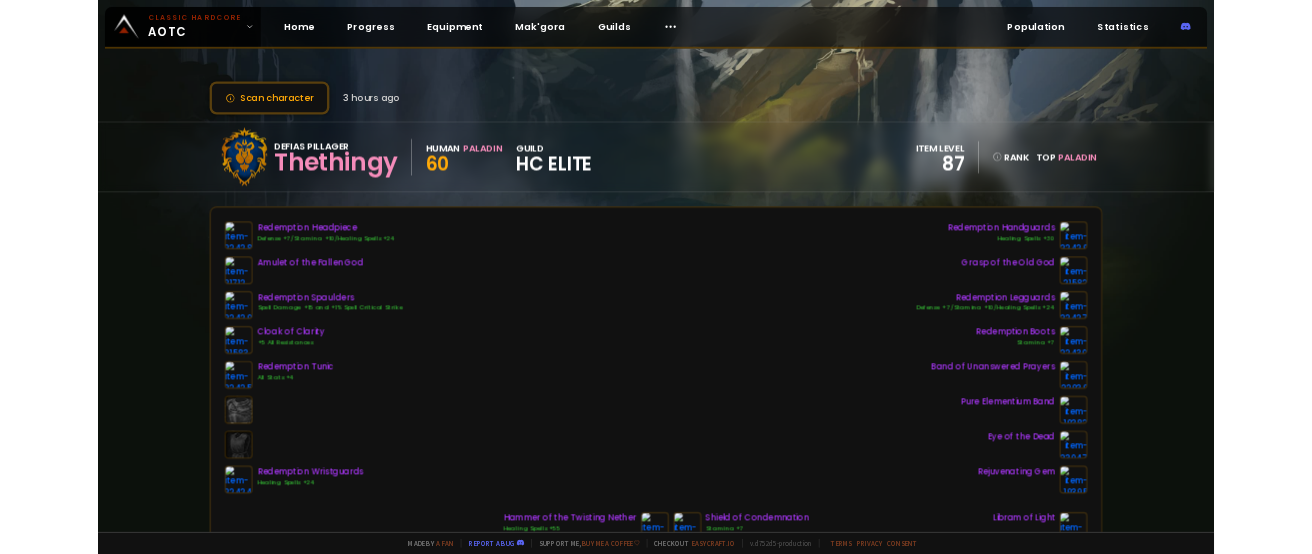 scroll, scrollTop: 0, scrollLeft: 0, axis: both 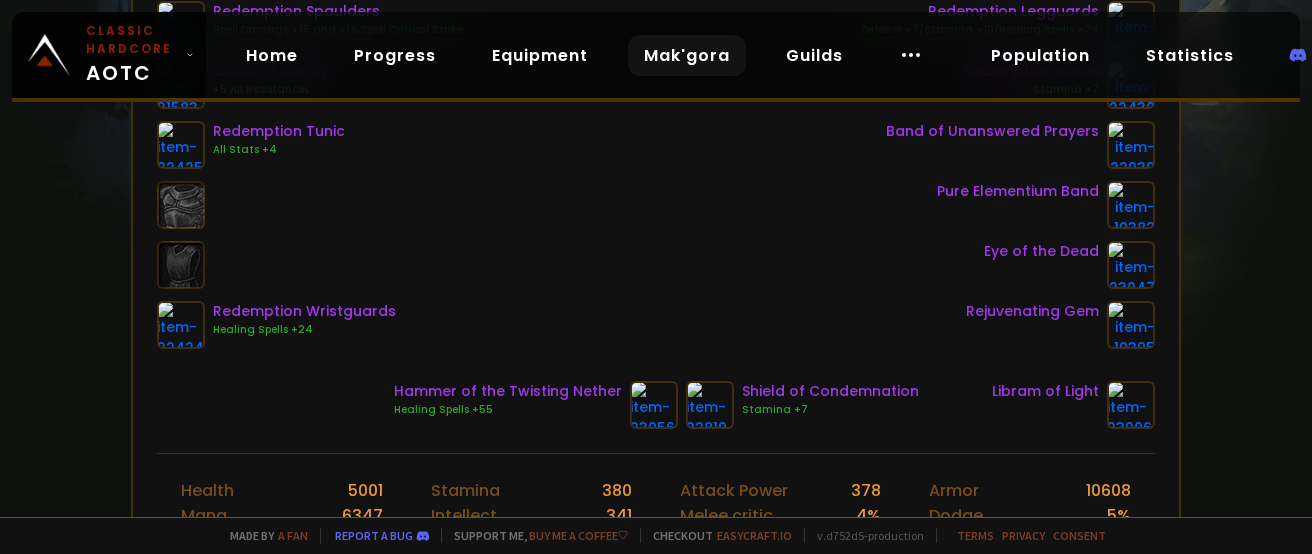 click on "Mak'gora" at bounding box center (687, 55) 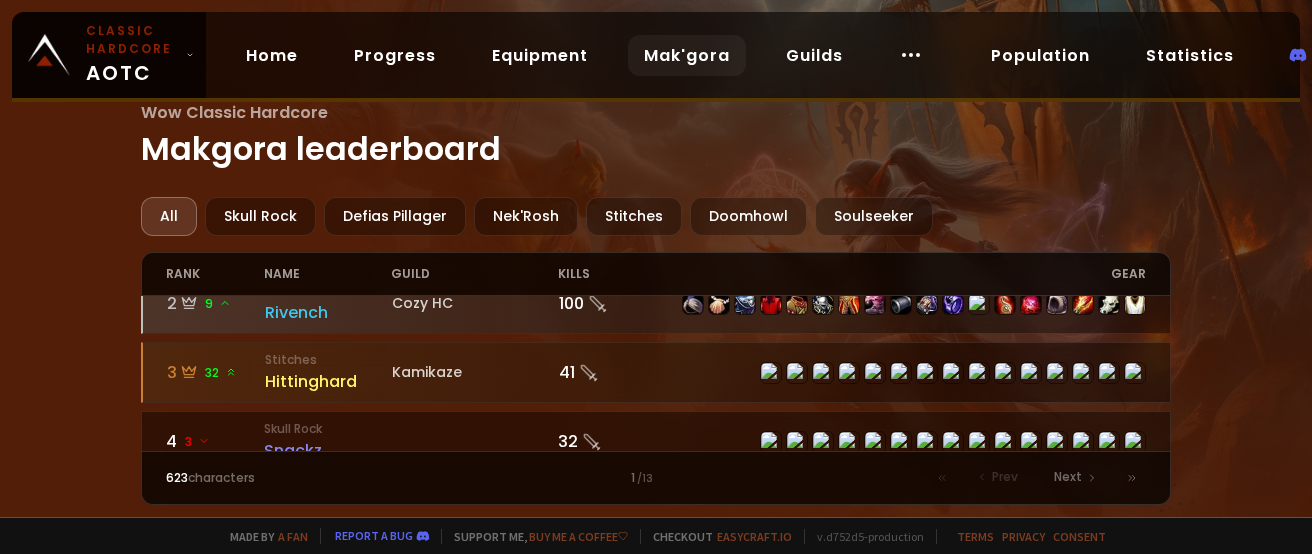 scroll, scrollTop: 0, scrollLeft: 0, axis: both 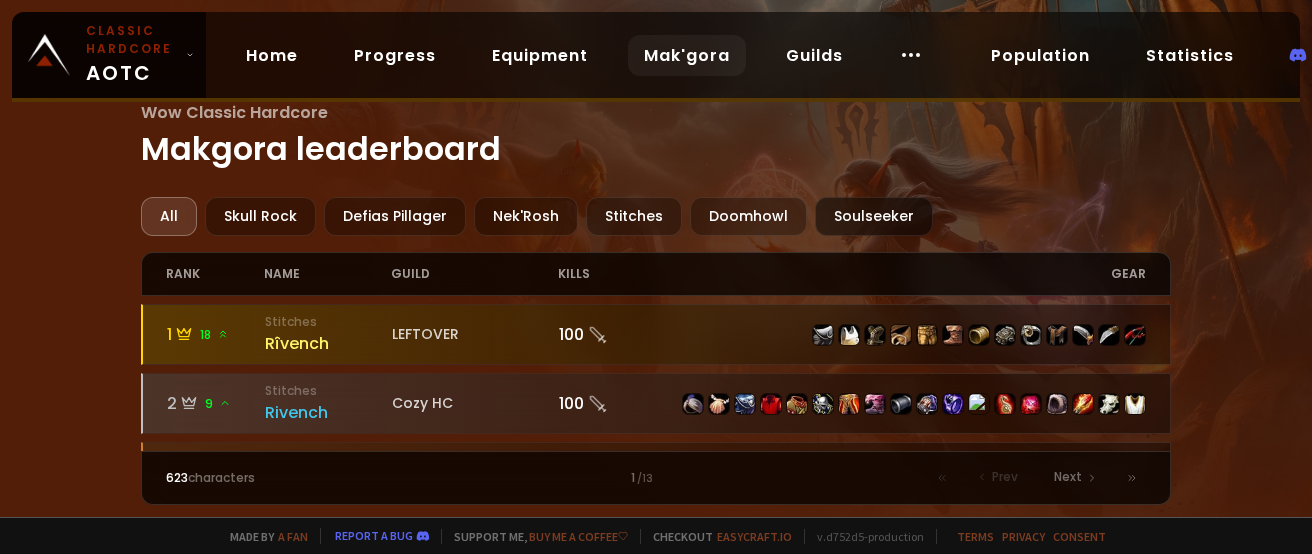 click on "Soulseeker" at bounding box center (874, 216) 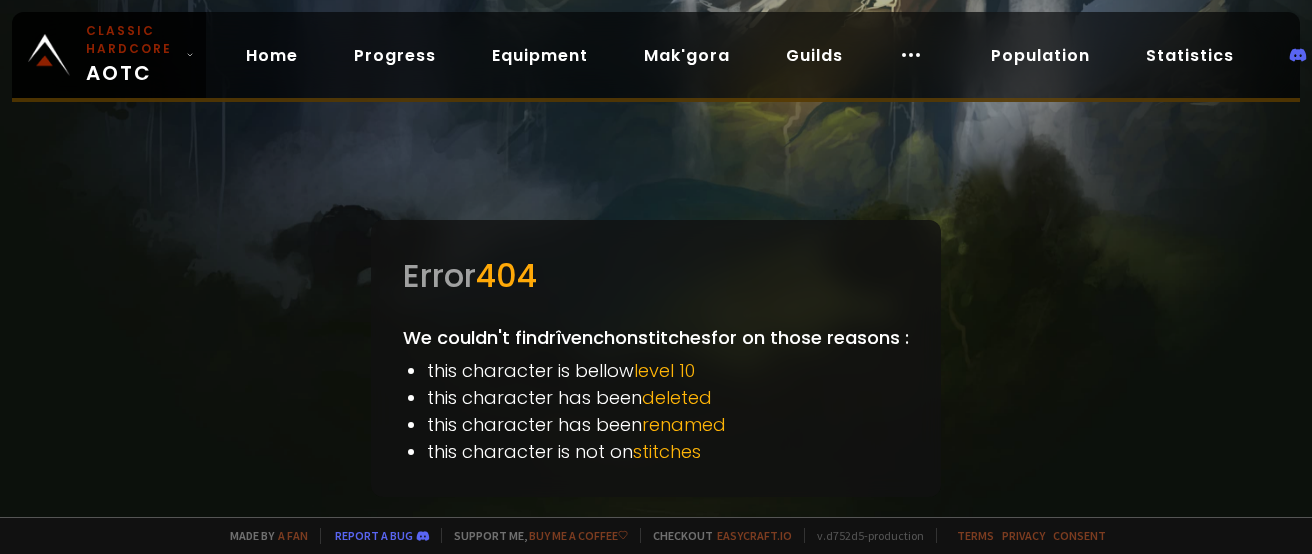 scroll, scrollTop: 0, scrollLeft: 0, axis: both 